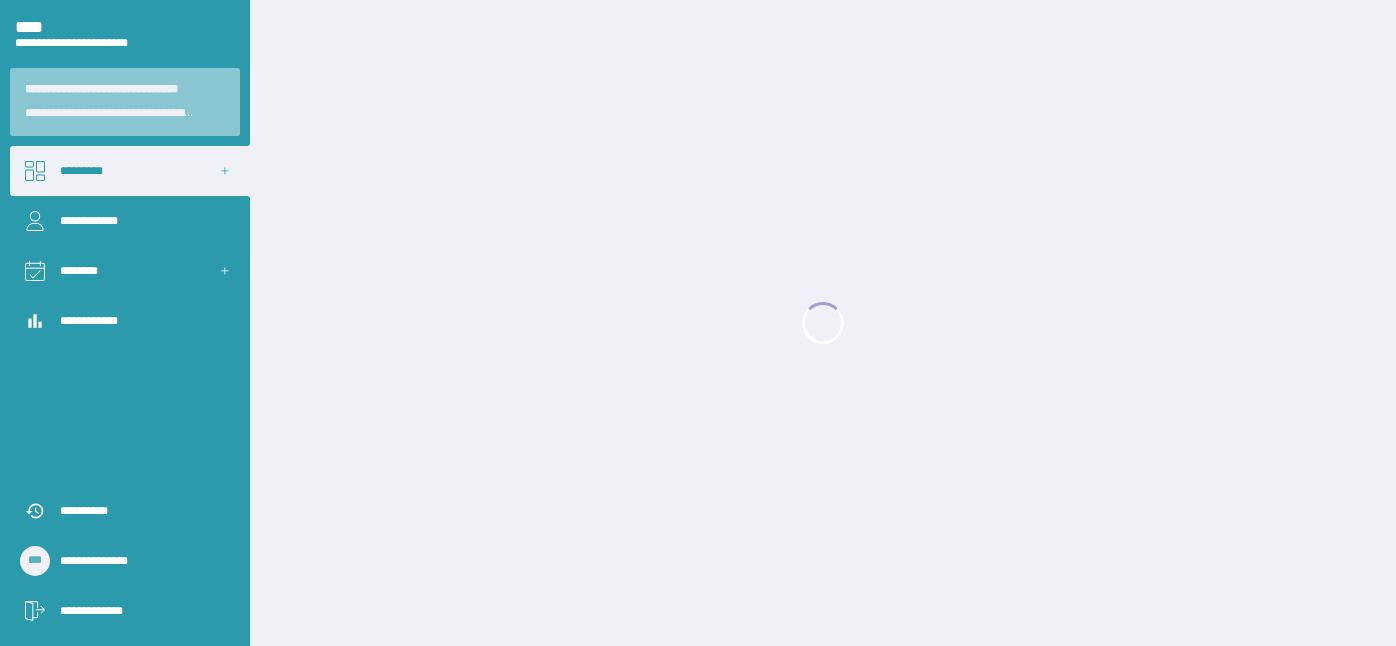 scroll, scrollTop: 0, scrollLeft: 0, axis: both 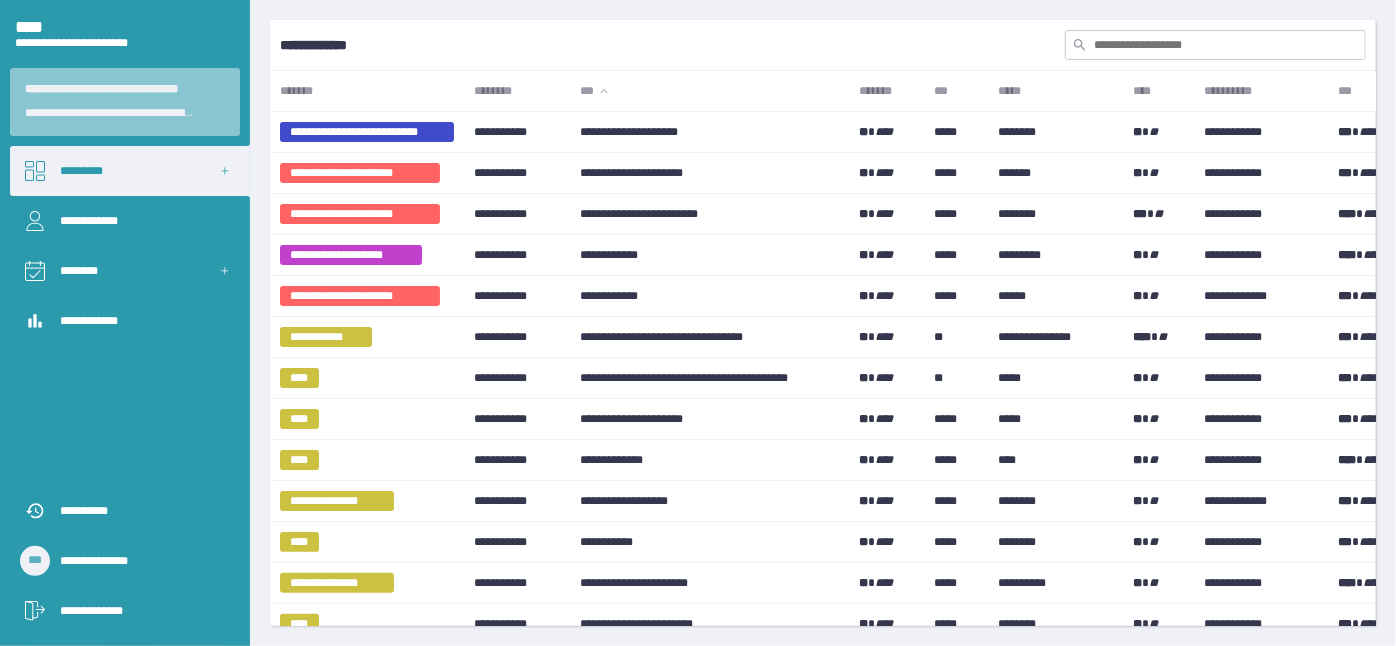click at bounding box center [1215, 45] 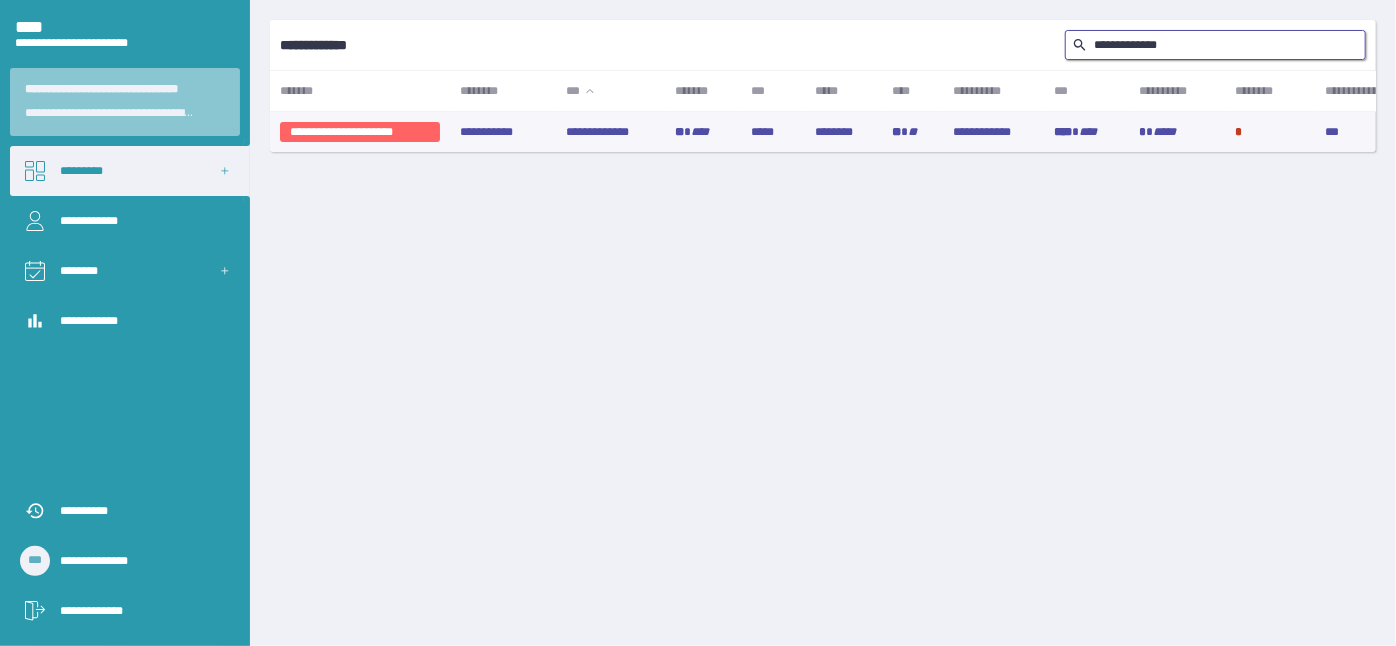 type on "**********" 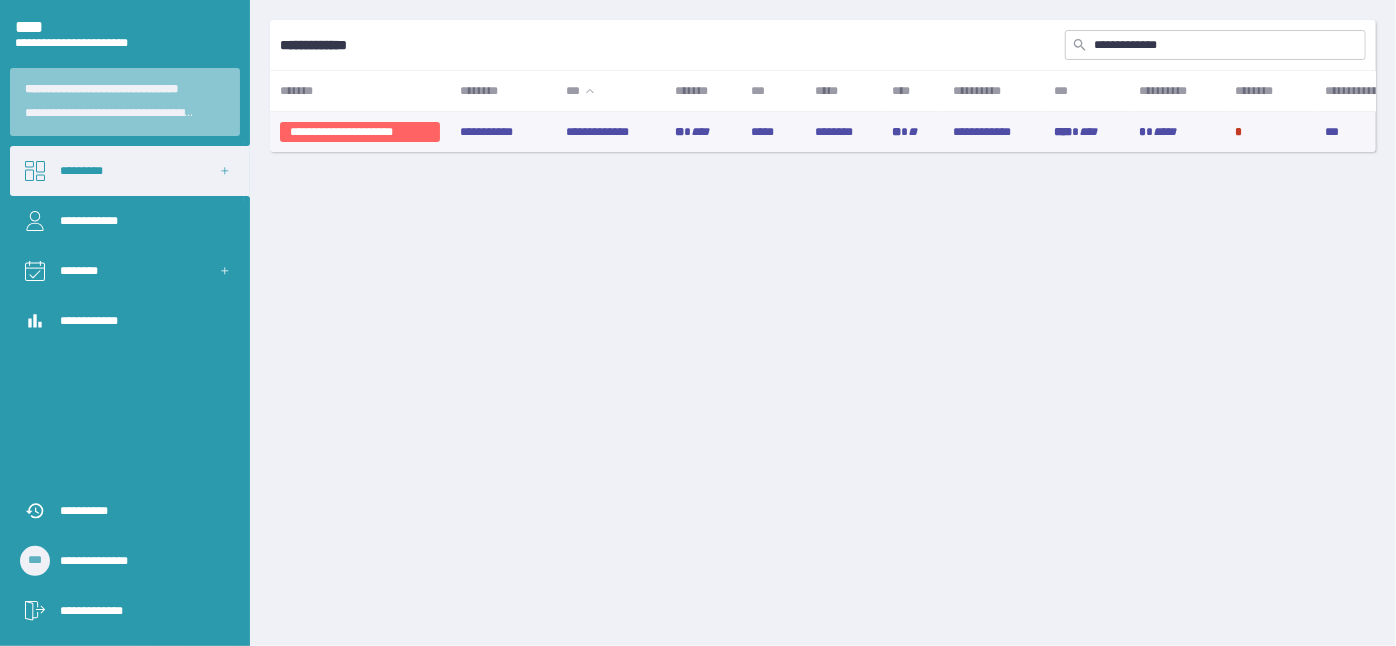 click on "**********" at bounding box center (611, 132) 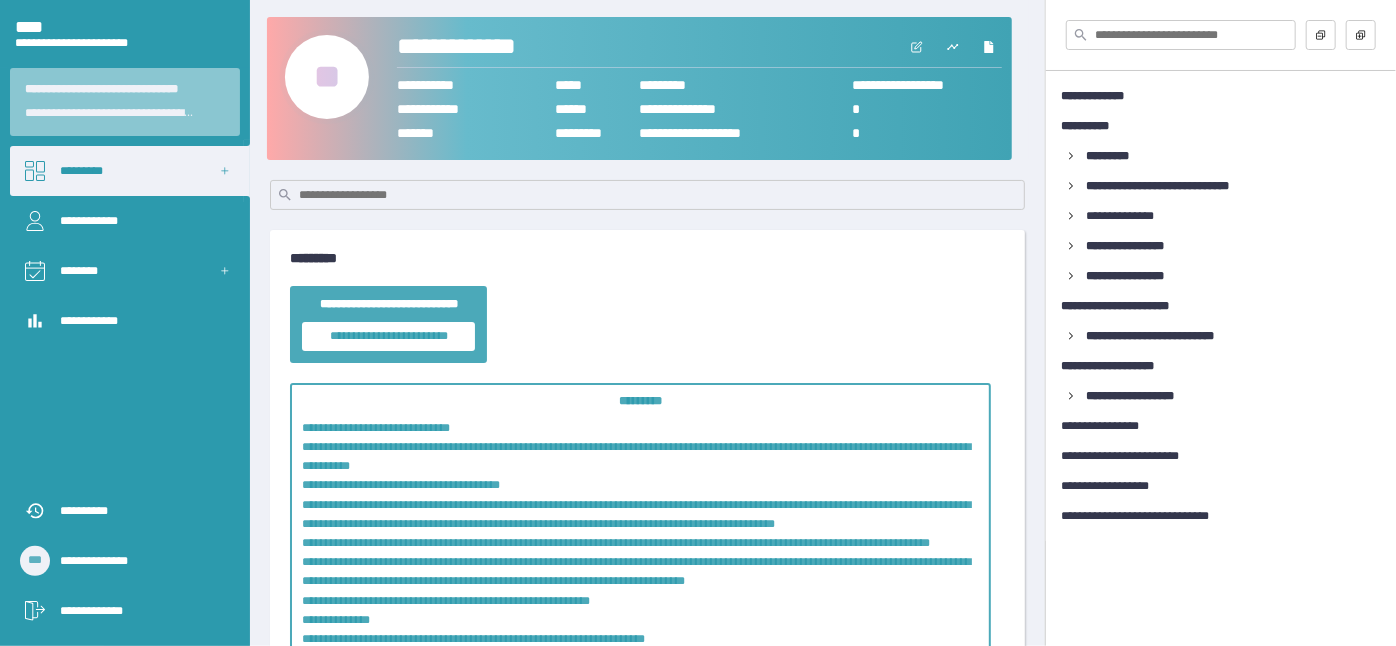 click on "**" at bounding box center [327, 77] 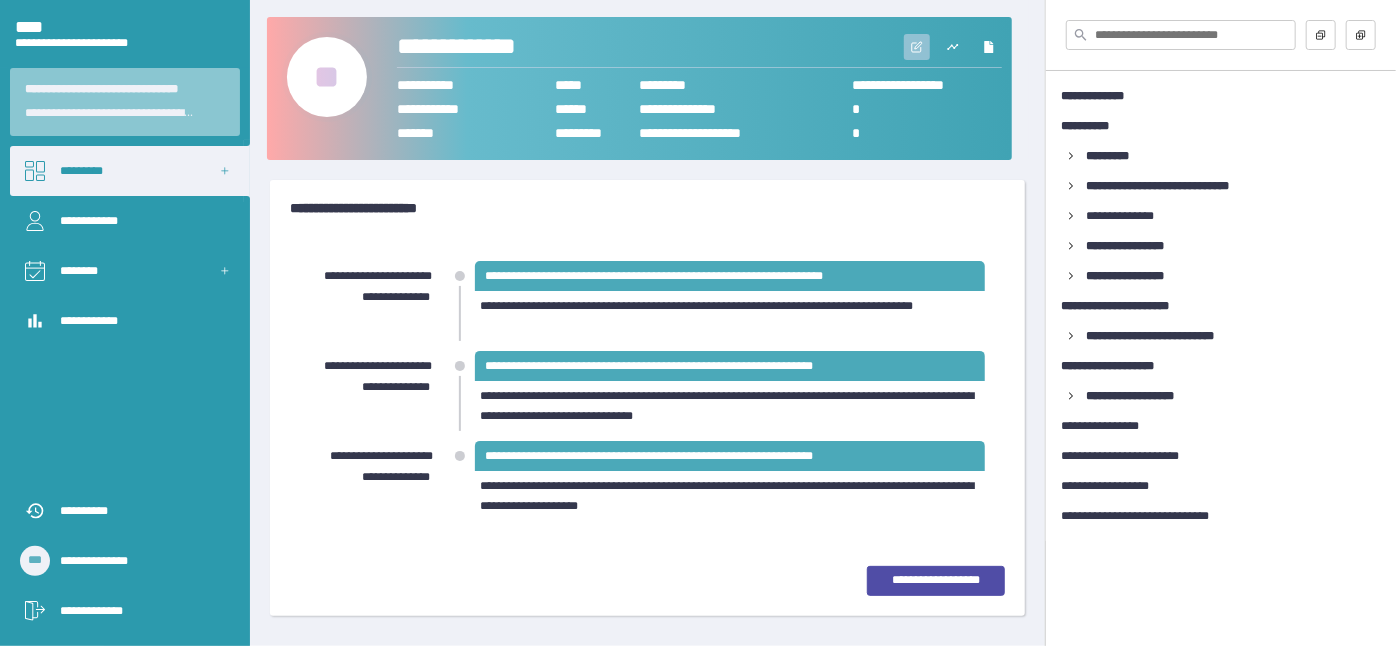 click at bounding box center [917, 47] 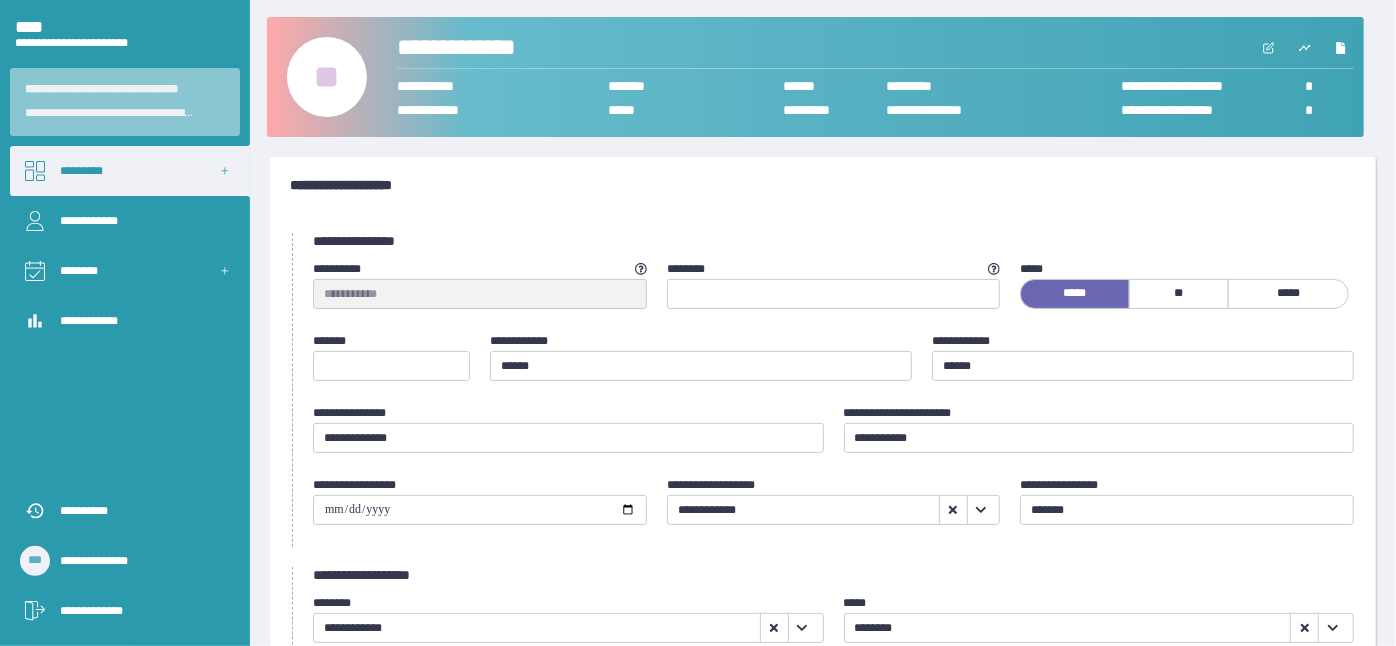 scroll, scrollTop: 181, scrollLeft: 0, axis: vertical 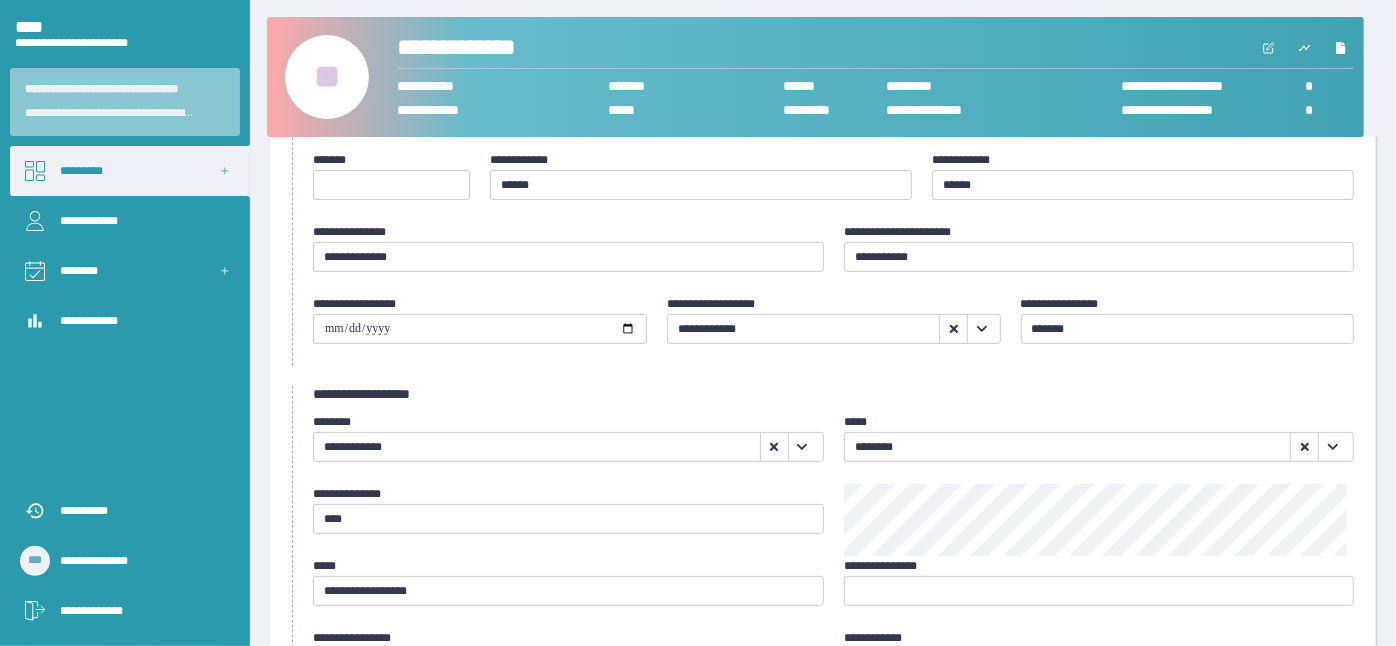 click on "**" at bounding box center (327, 77) 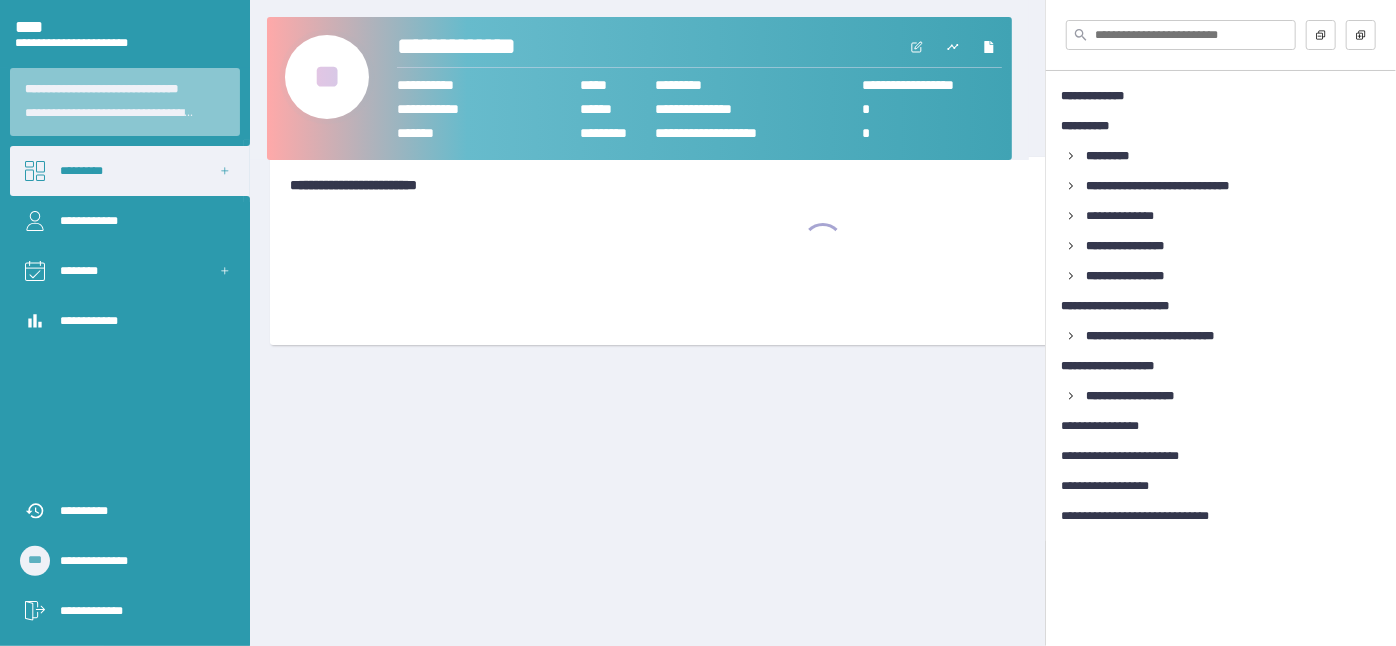 scroll, scrollTop: 0, scrollLeft: 0, axis: both 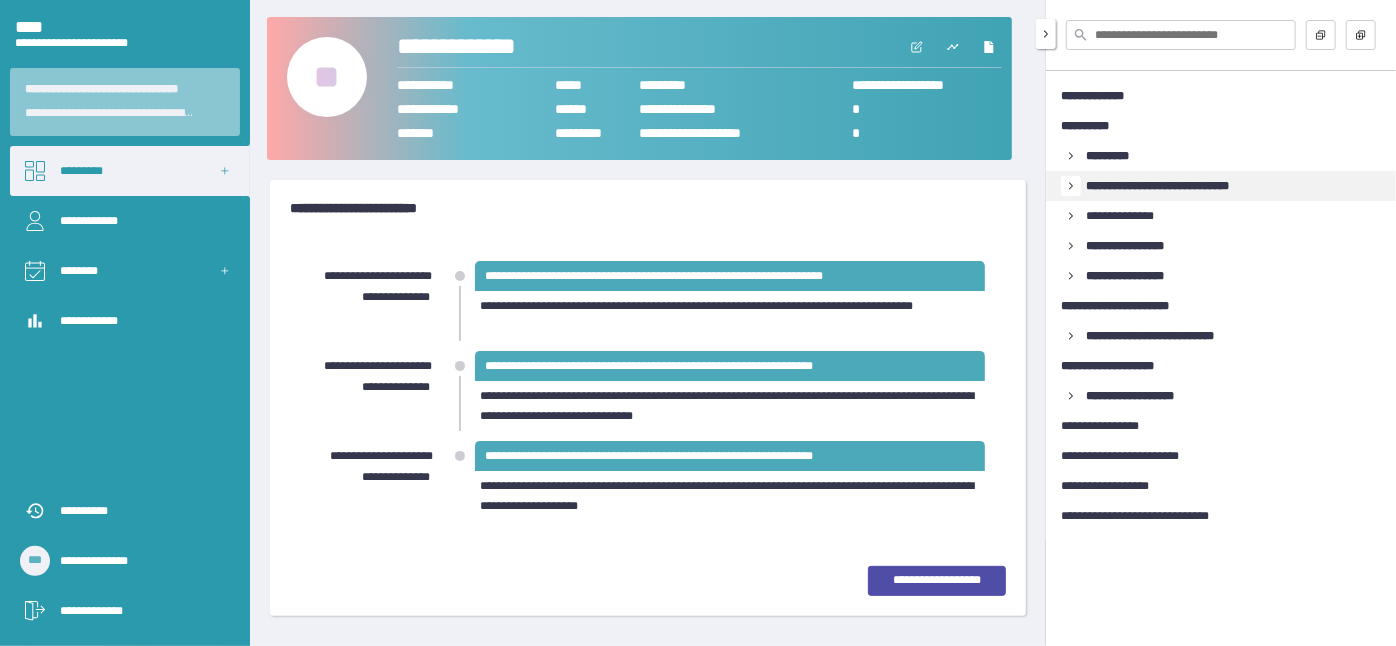 click at bounding box center (1071, 156) 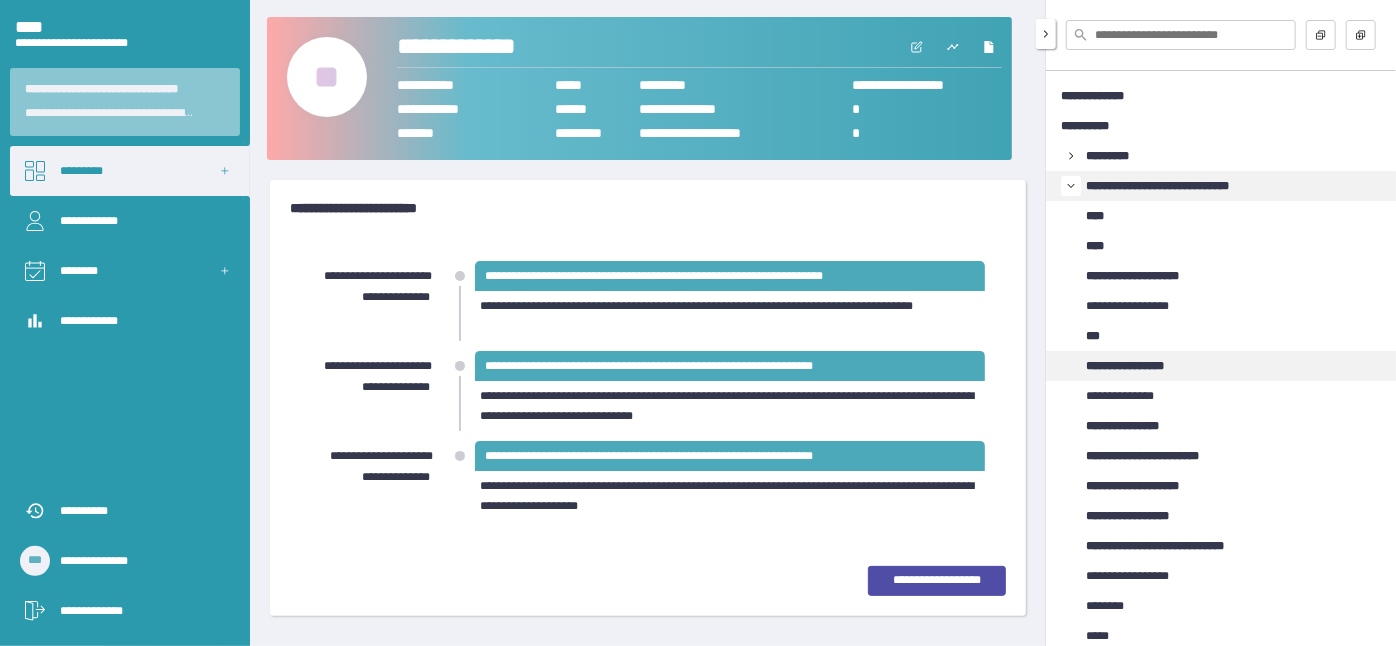 click on "**********" at bounding box center [1139, 366] 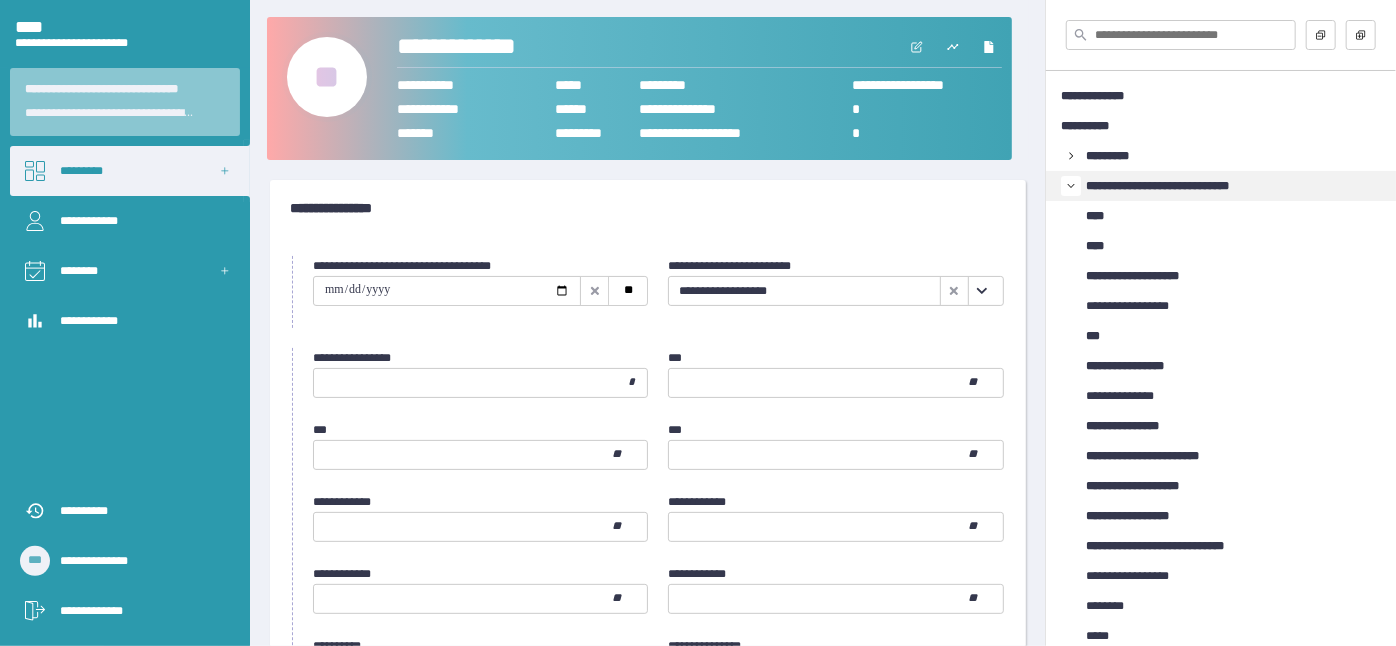 click at bounding box center (982, 291) 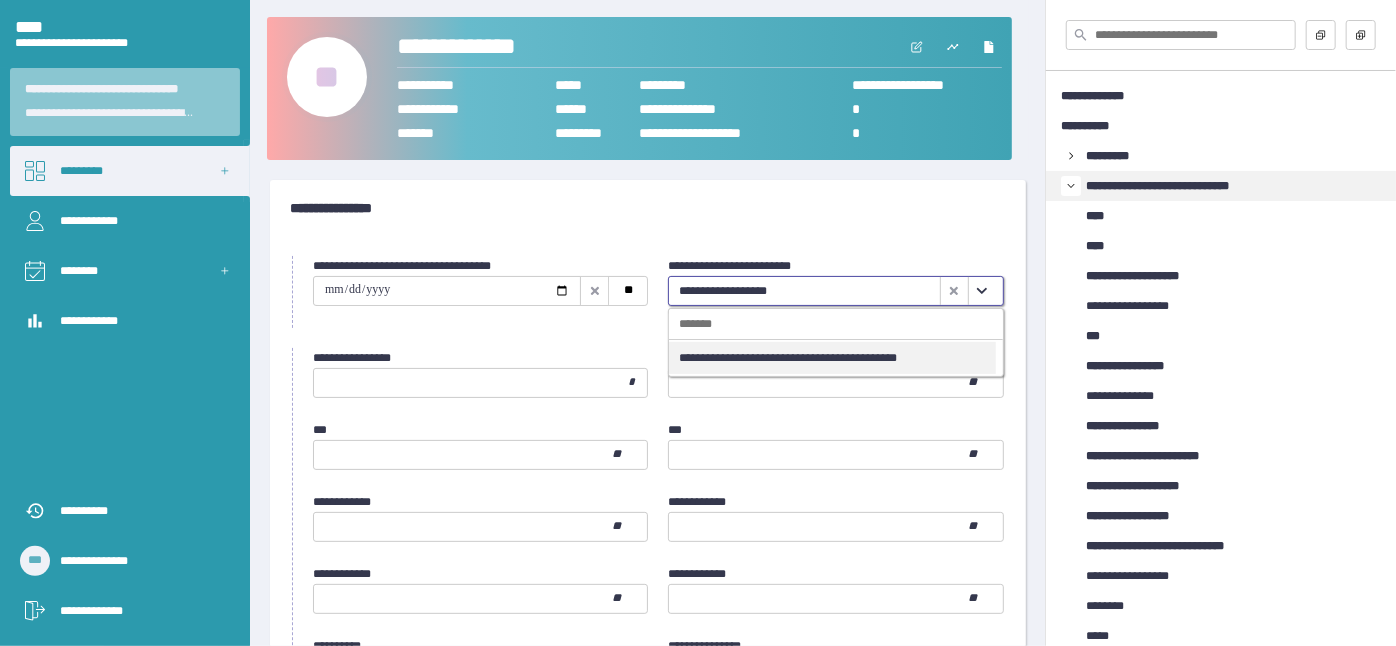 click on "**********" at bounding box center (832, 358) 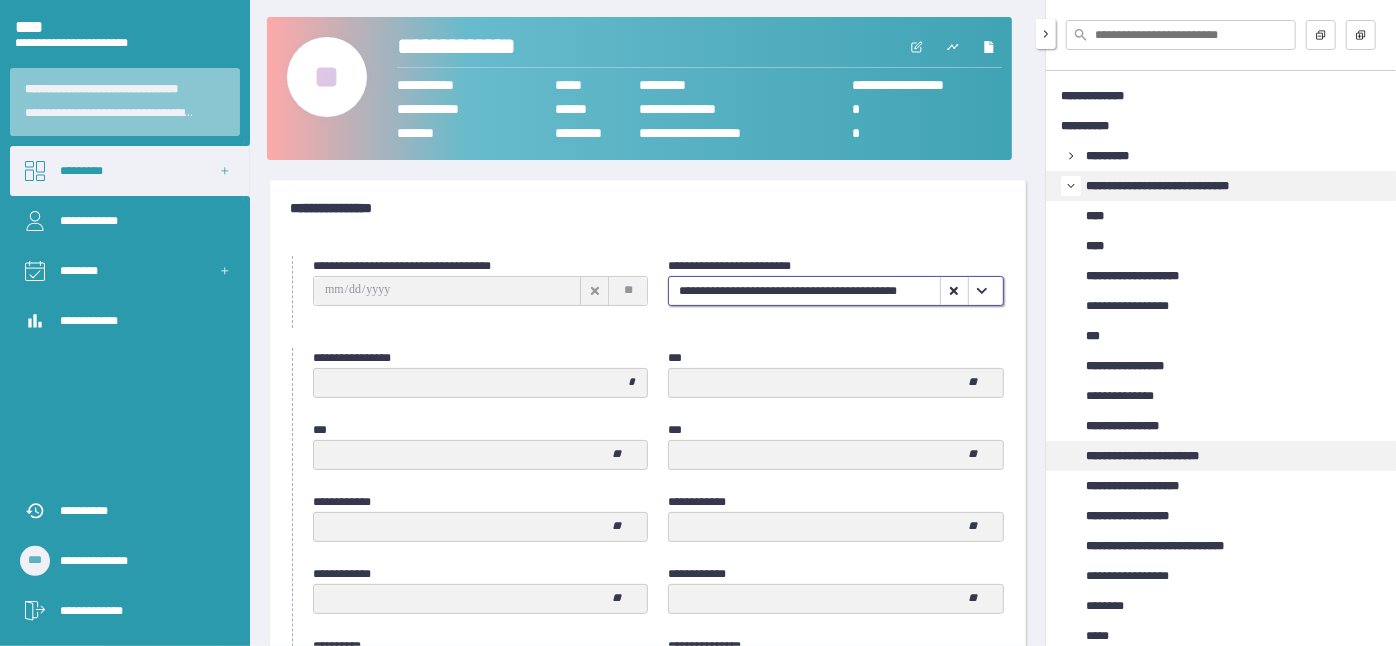 click on "**********" at bounding box center [1161, 456] 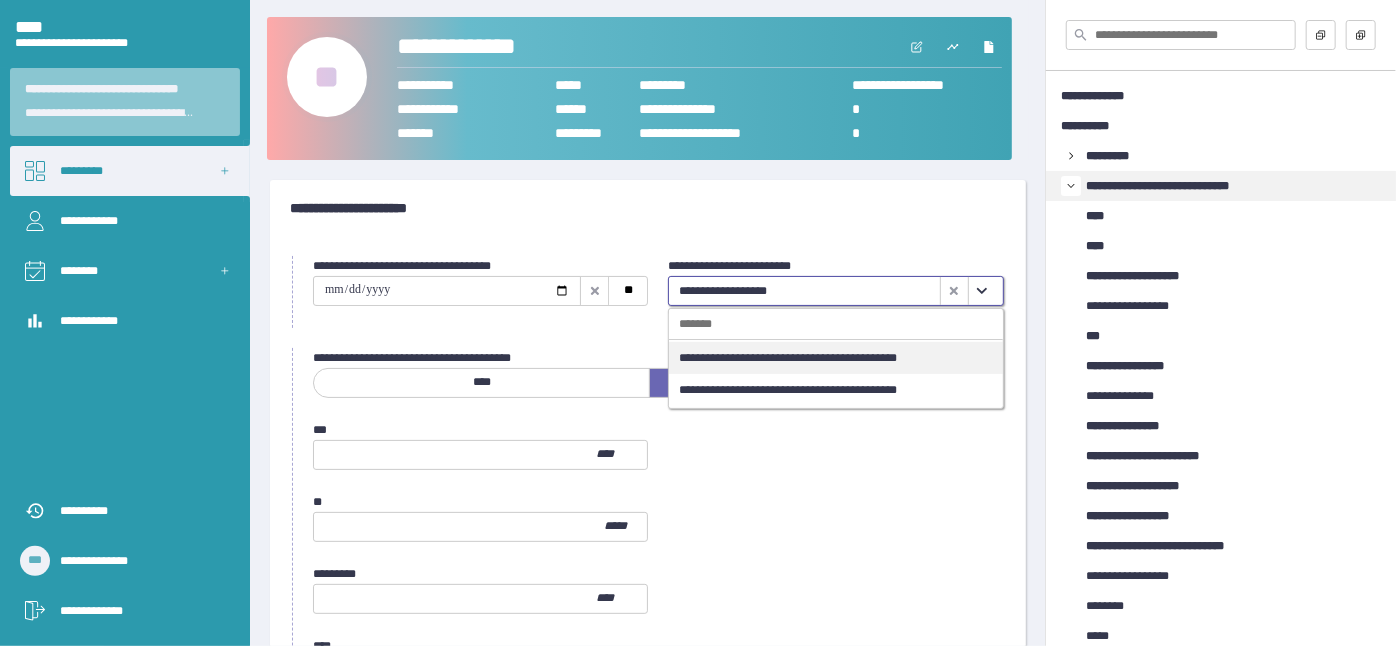click at bounding box center [982, 291] 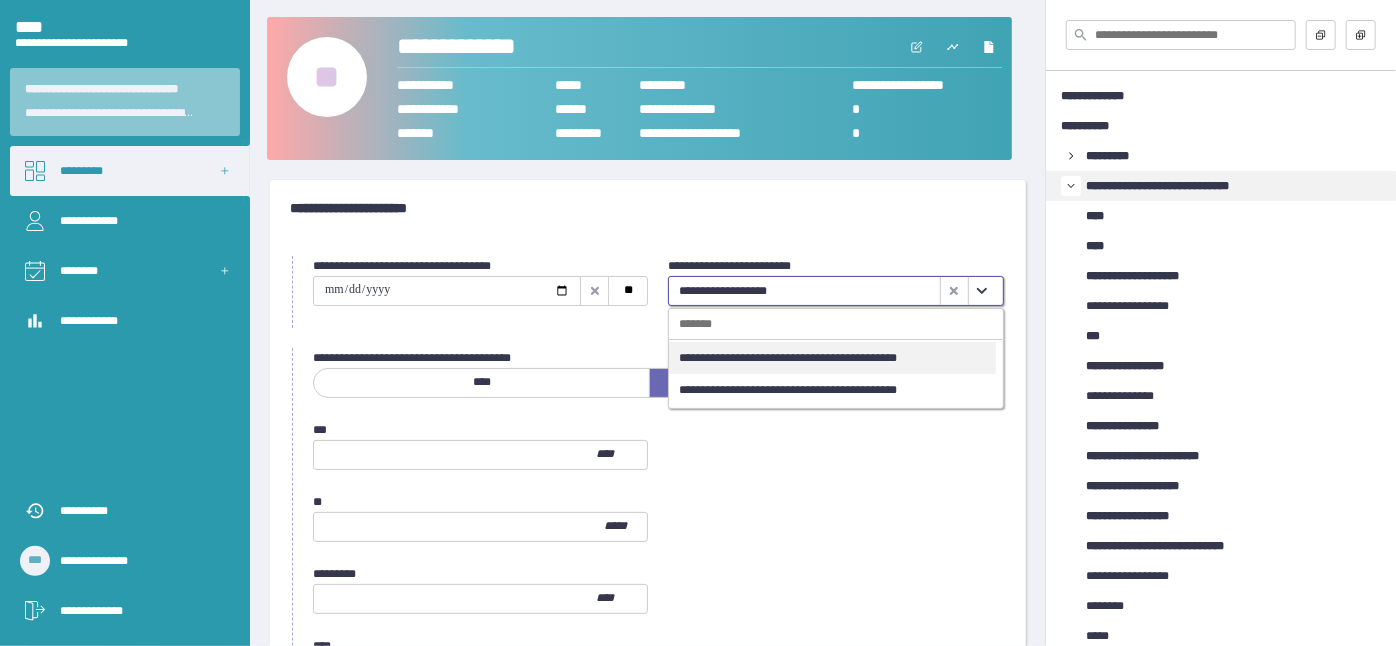 click on "**********" at bounding box center [832, 358] 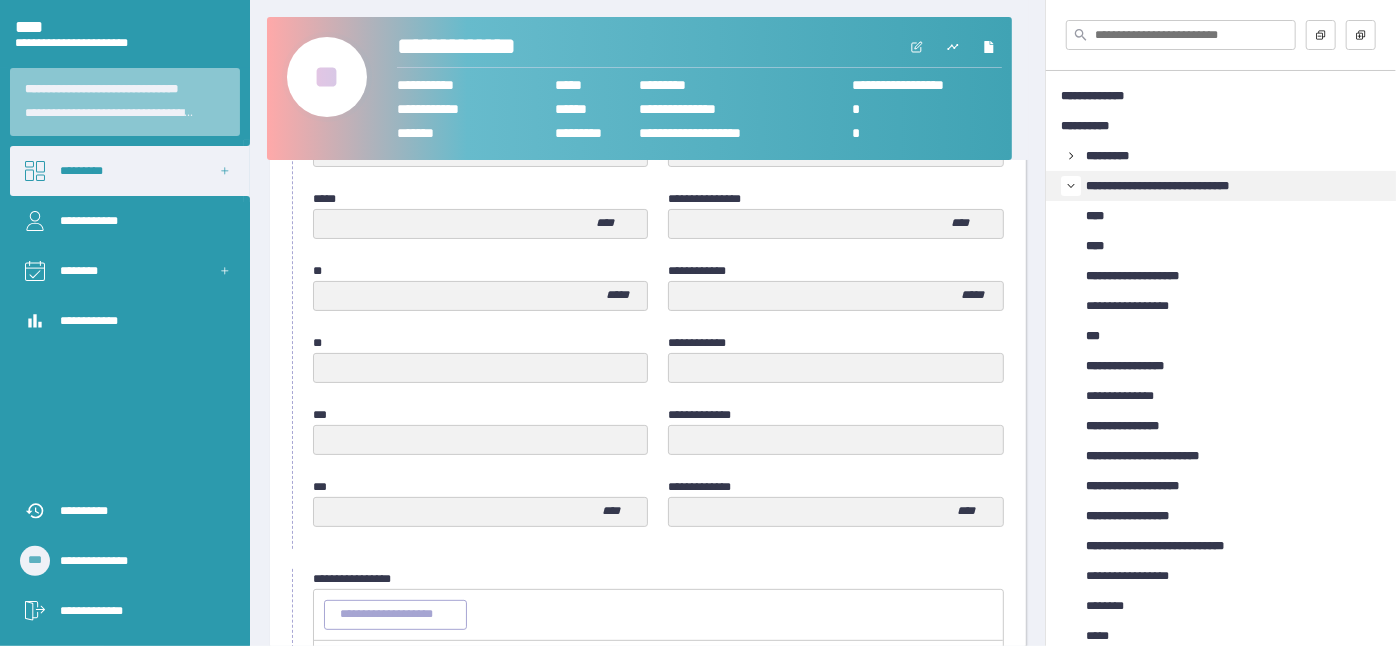 scroll, scrollTop: 1098, scrollLeft: 0, axis: vertical 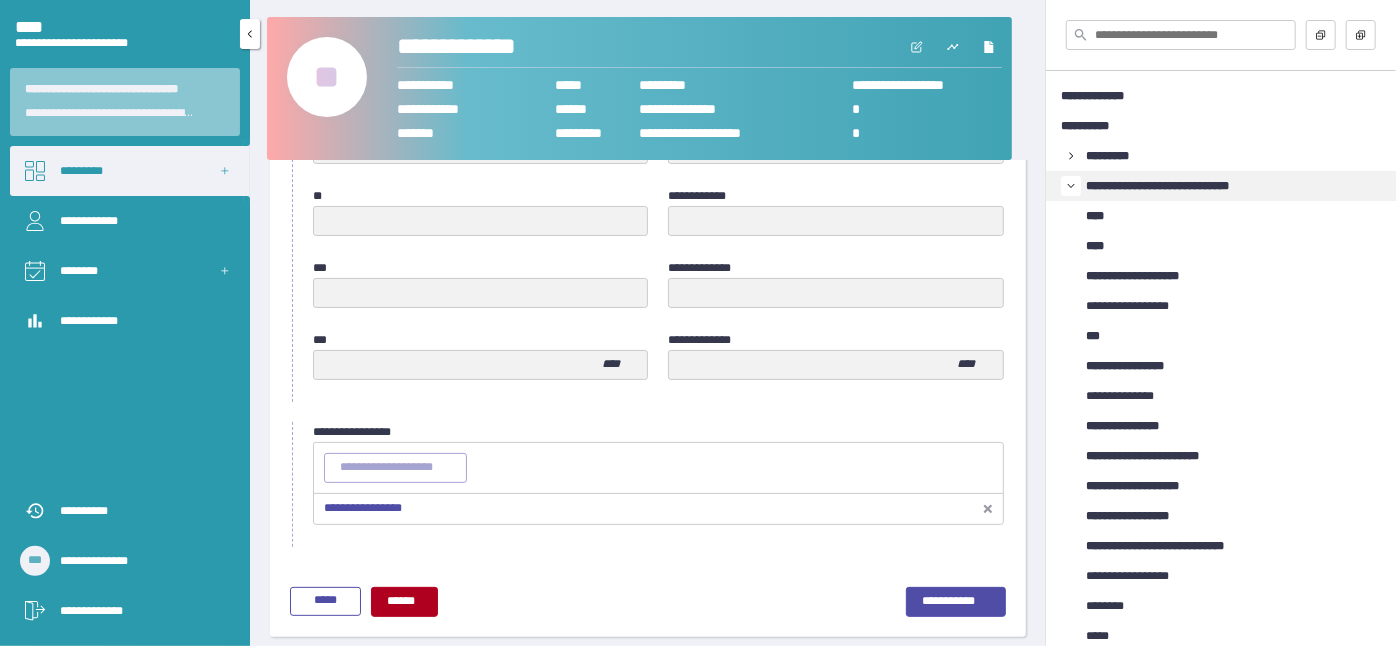 click on "**********" at bounding box center (140, 611) 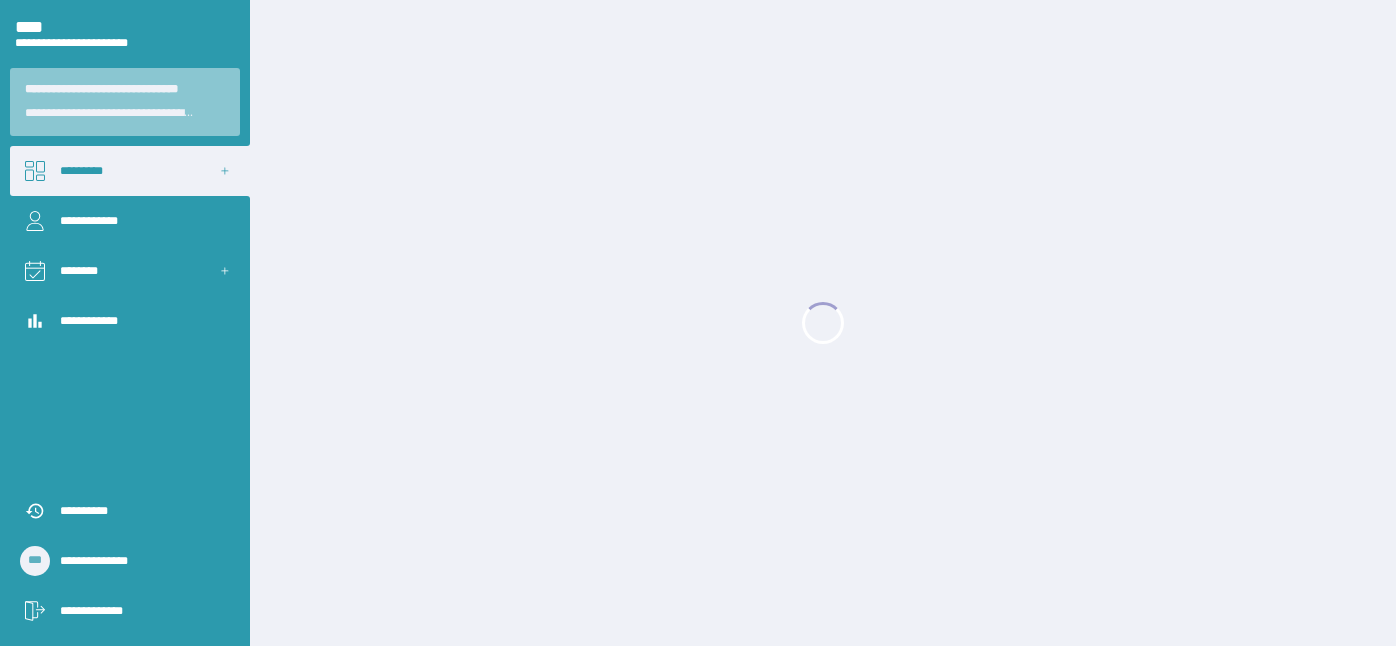 scroll, scrollTop: 0, scrollLeft: 0, axis: both 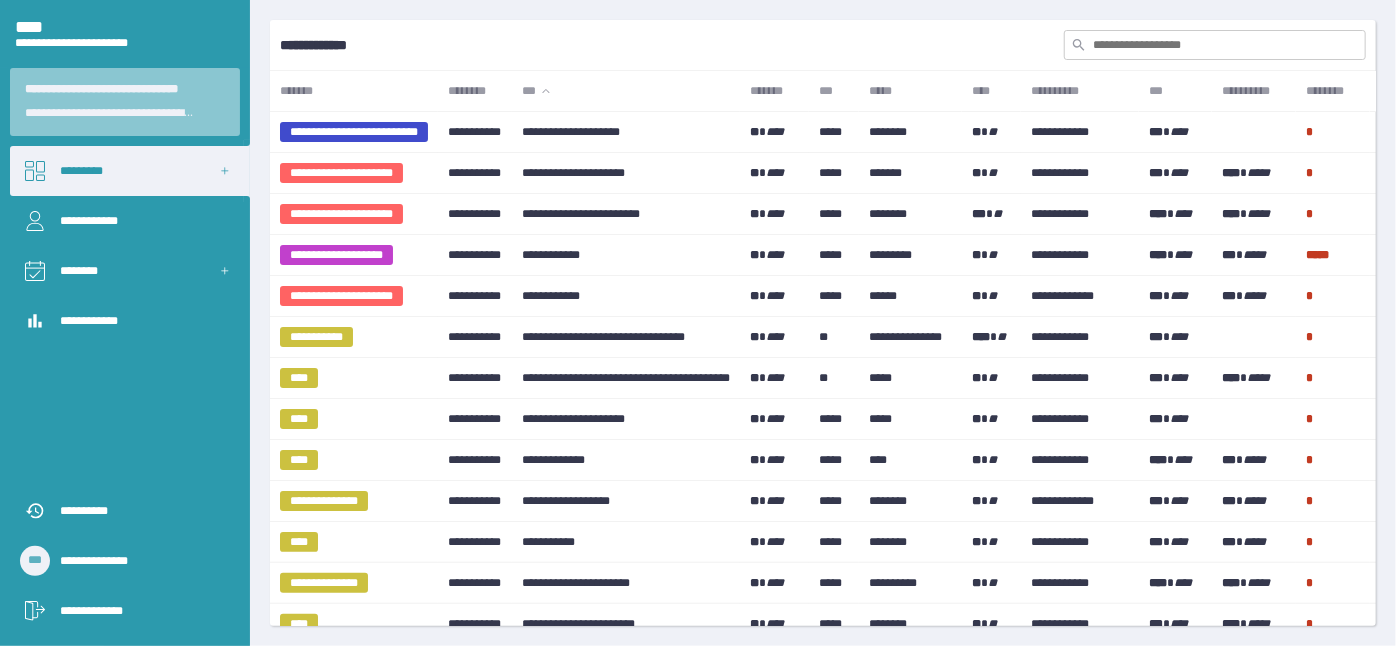 click at bounding box center (1215, 45) 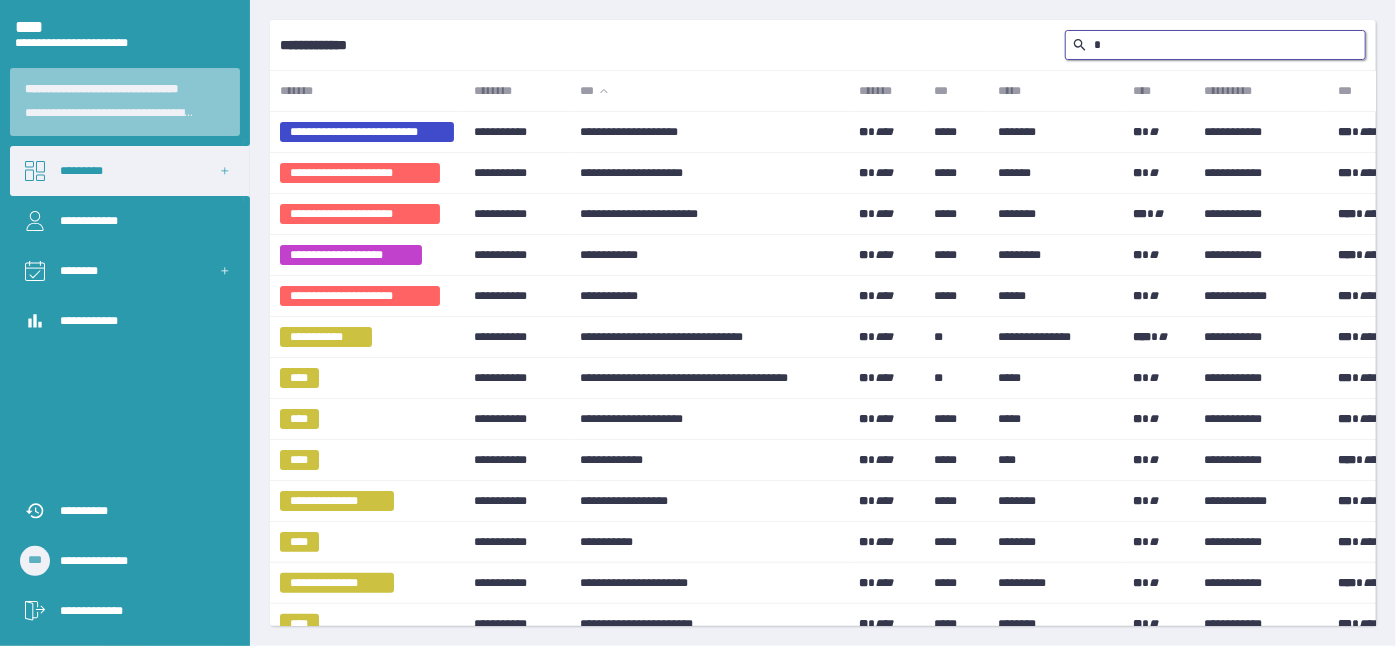 type on "**" 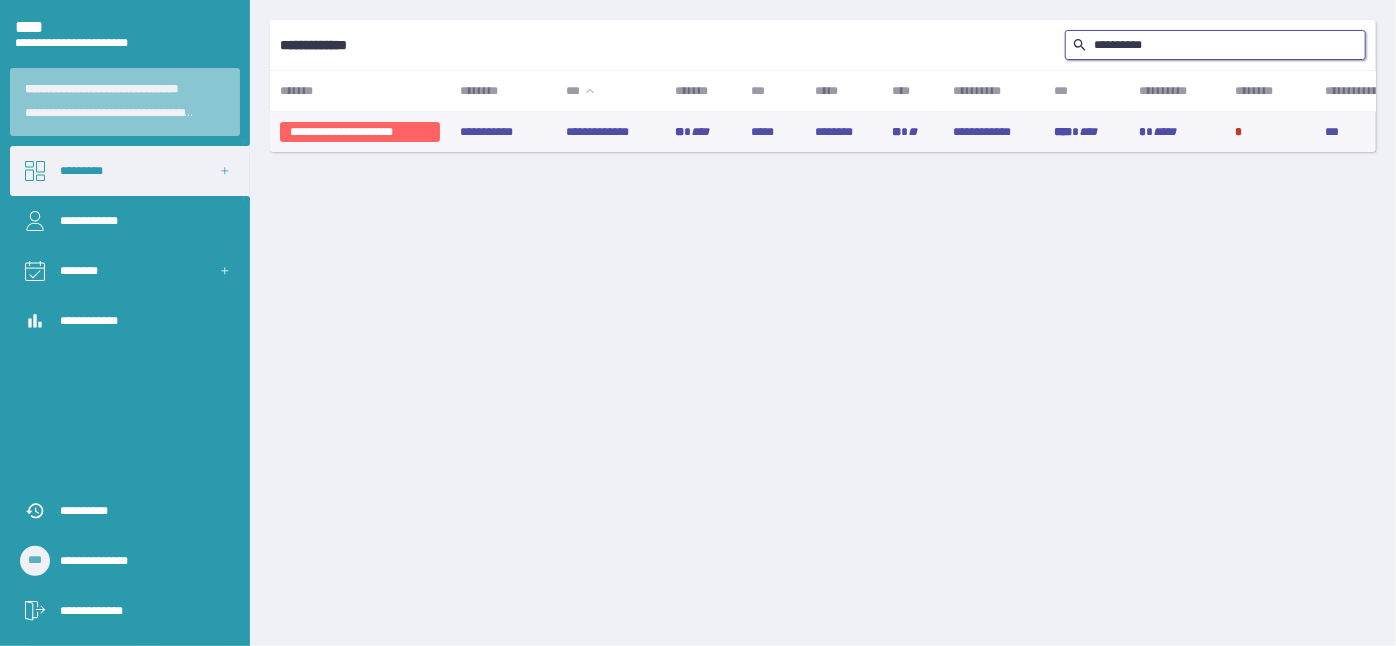 click on "**********" at bounding box center [611, 132] 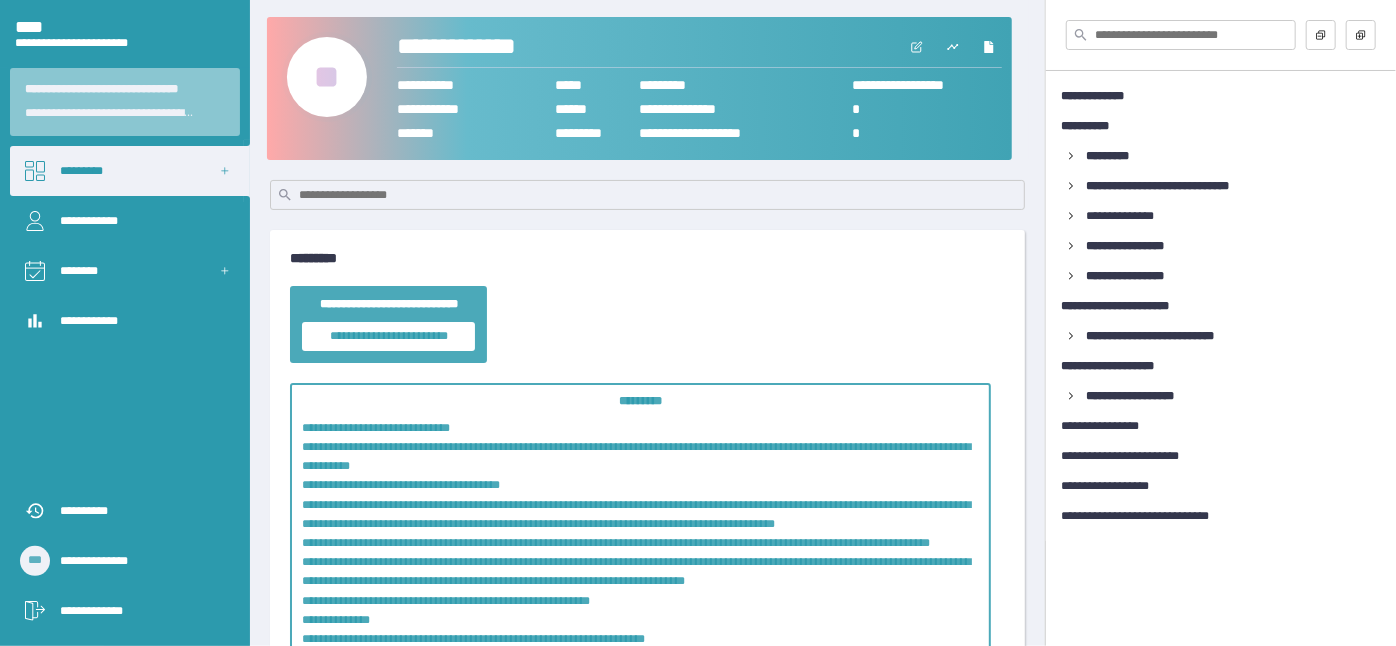 drag, startPoint x: 29, startPoint y: 679, endPoint x: 498, endPoint y: 278, distance: 617.05914 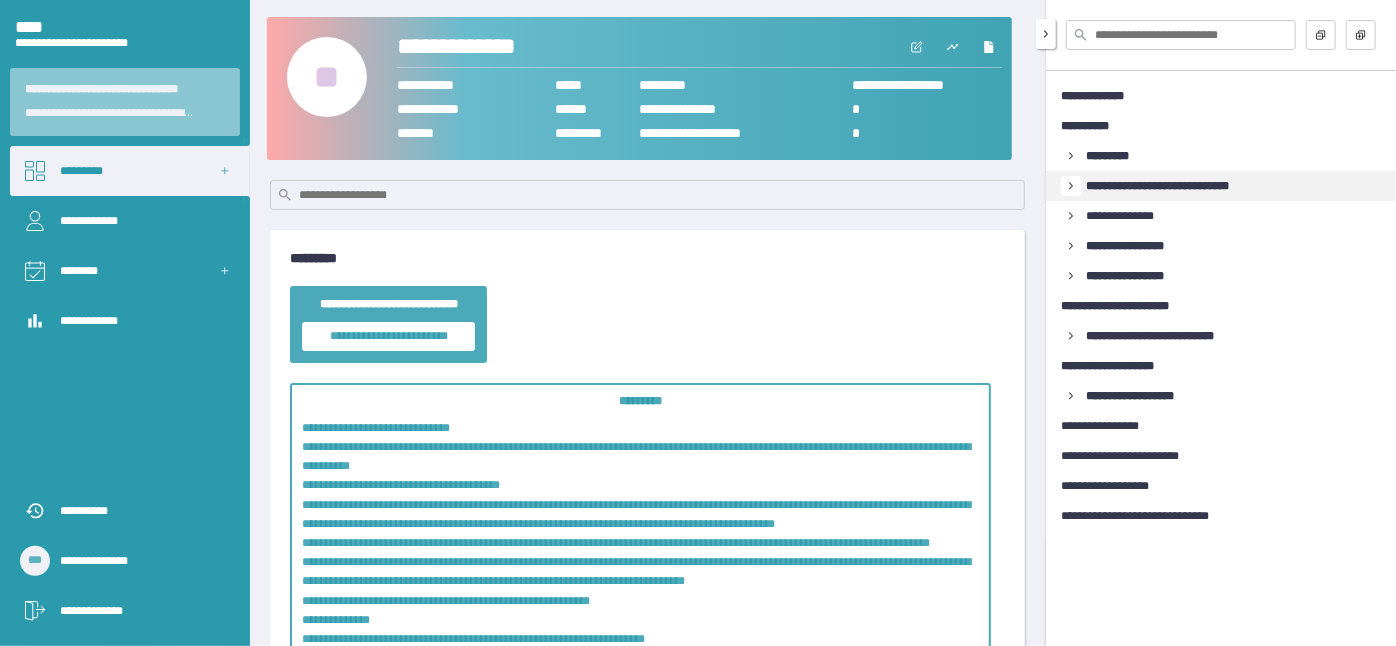 click at bounding box center [1071, 156] 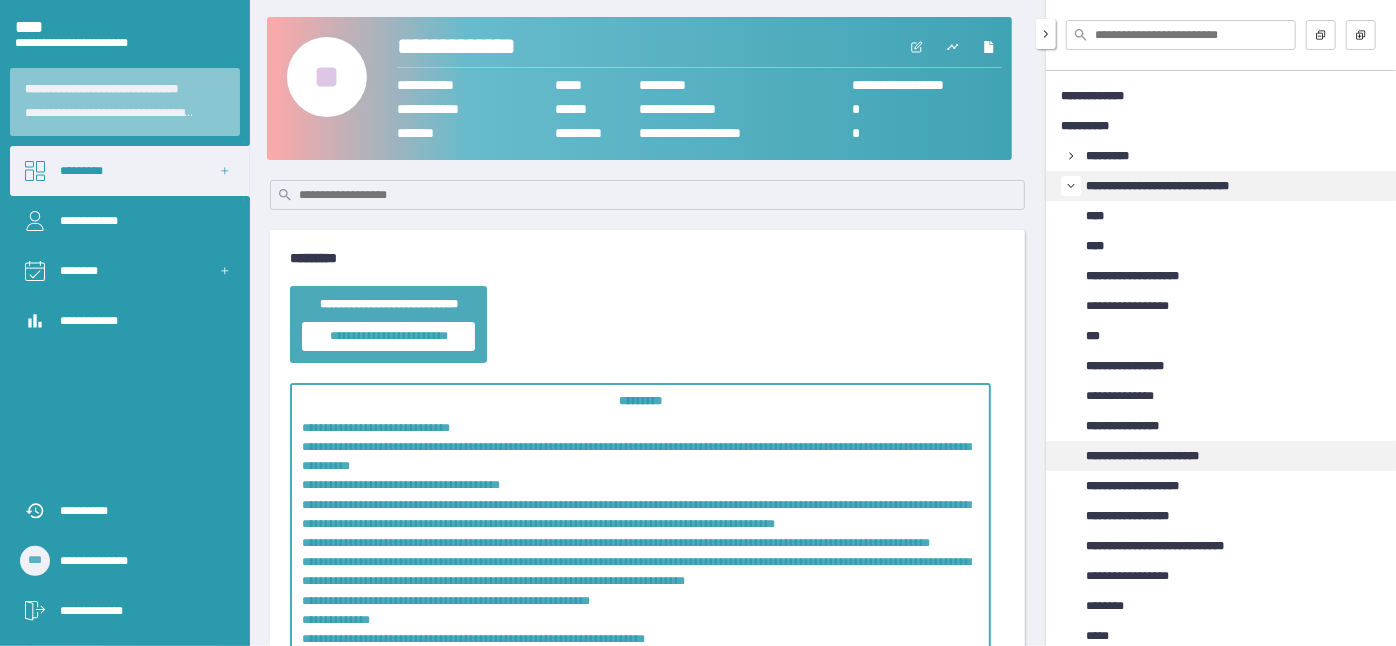 click on "**********" at bounding box center [1161, 456] 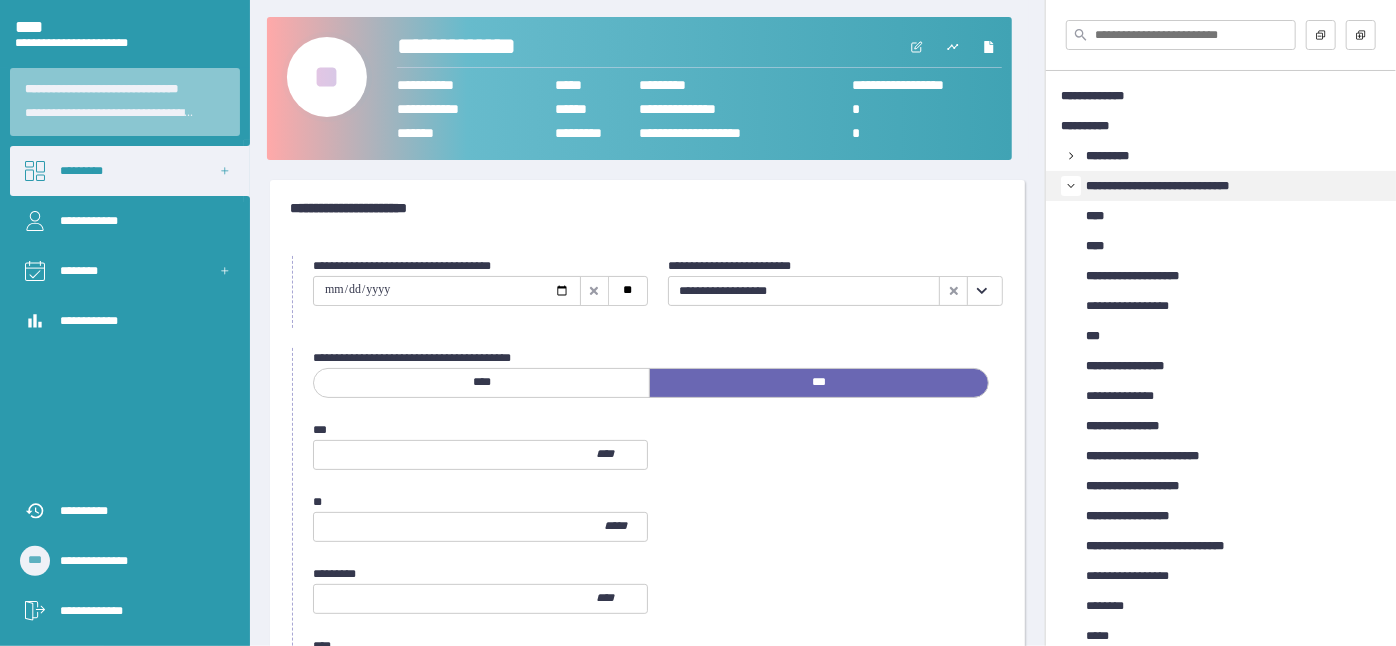 click at bounding box center [982, 291] 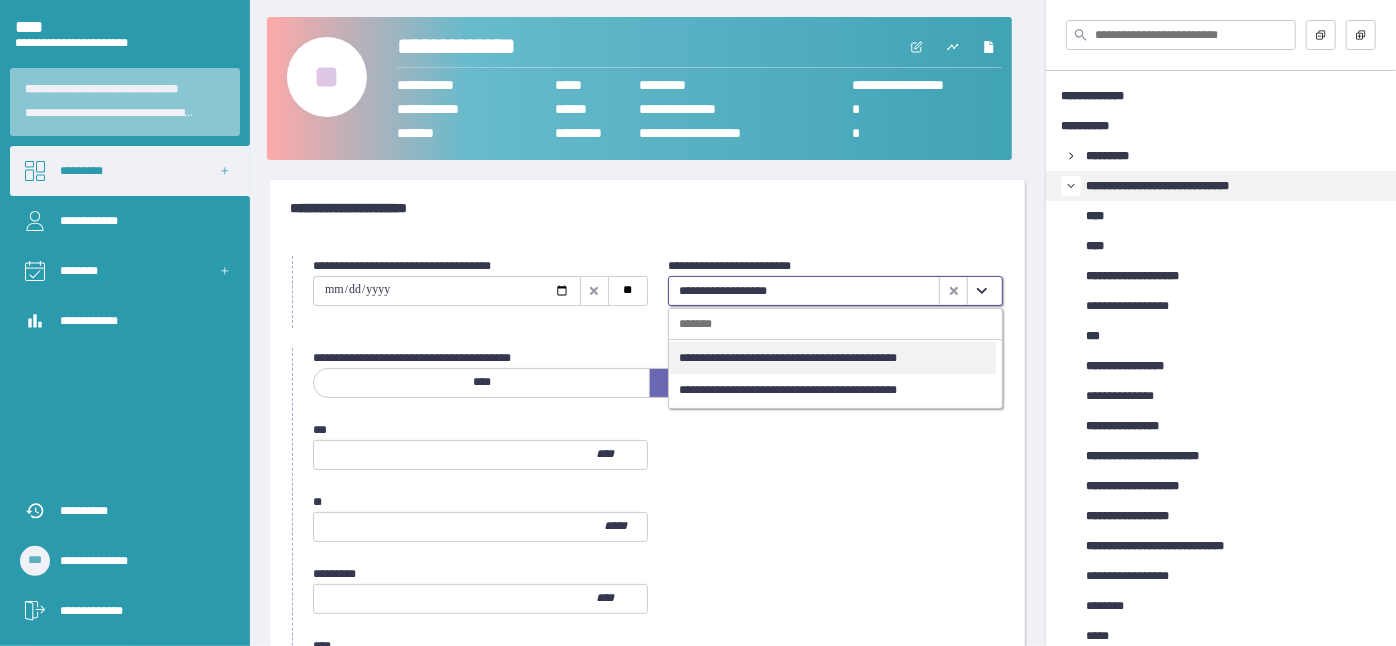 click on "**********" at bounding box center [832, 390] 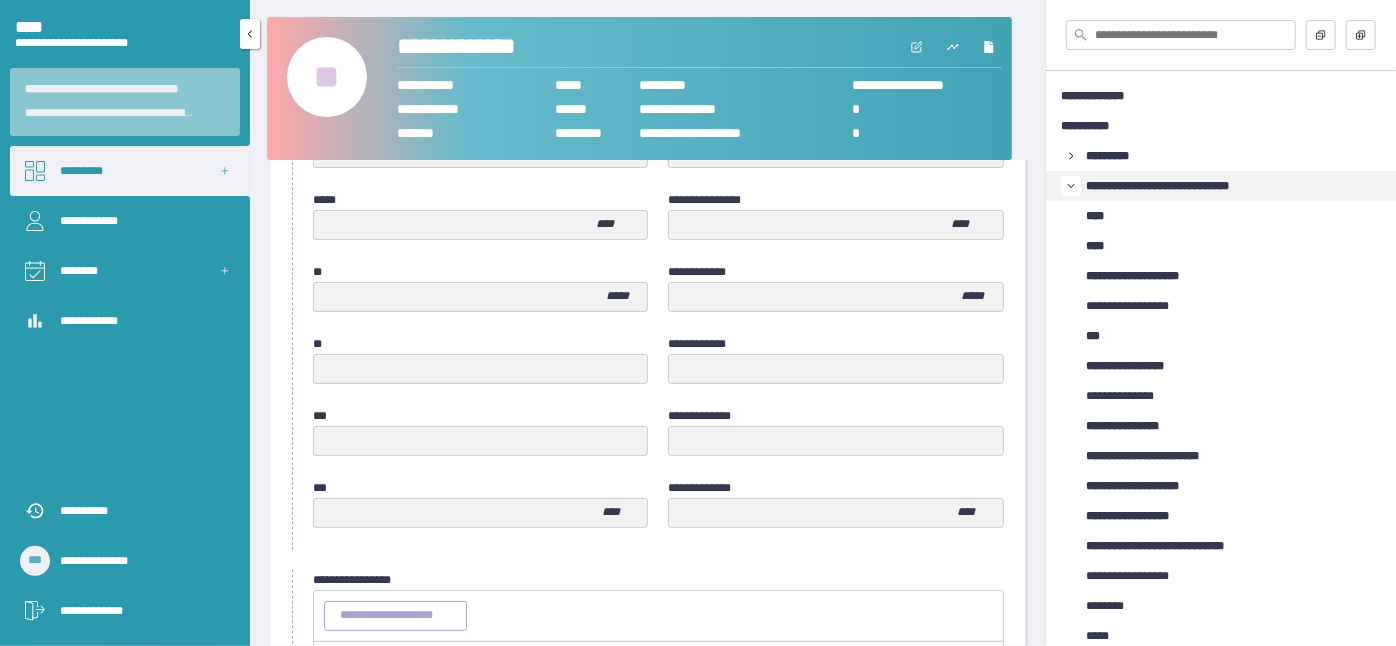 scroll, scrollTop: 553, scrollLeft: 0, axis: vertical 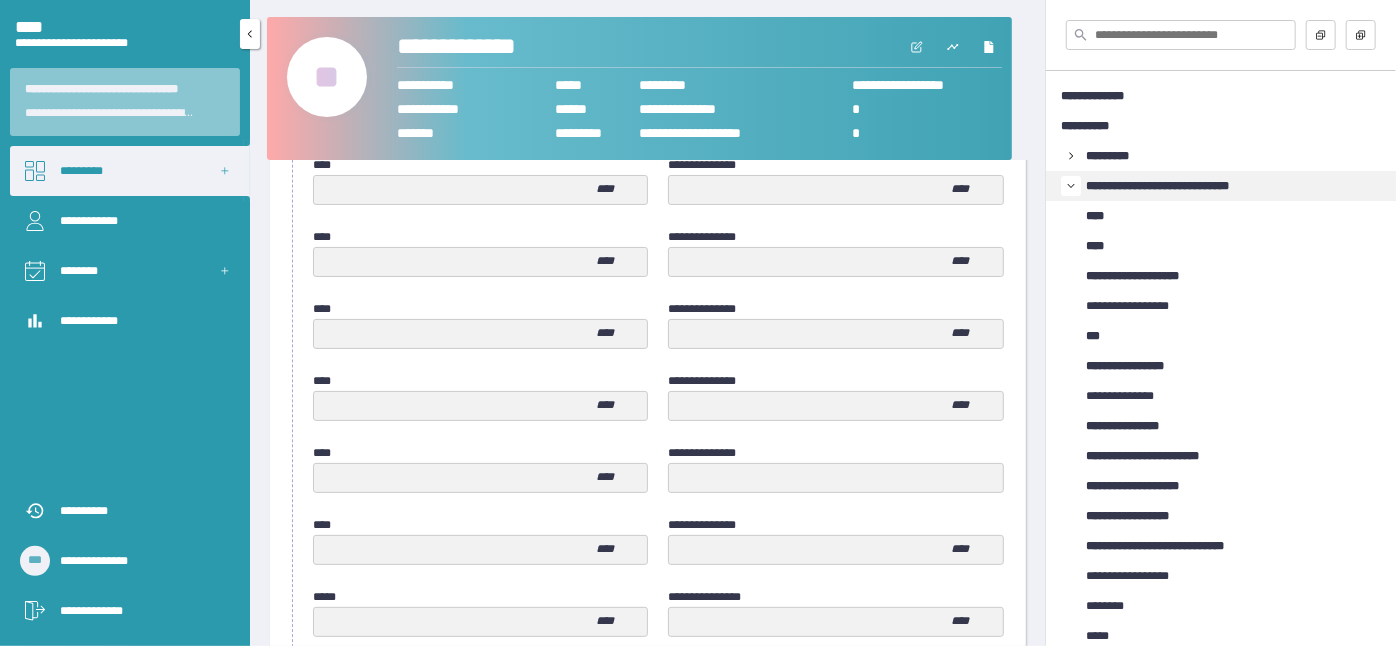 click on "**********" at bounding box center [140, 611] 